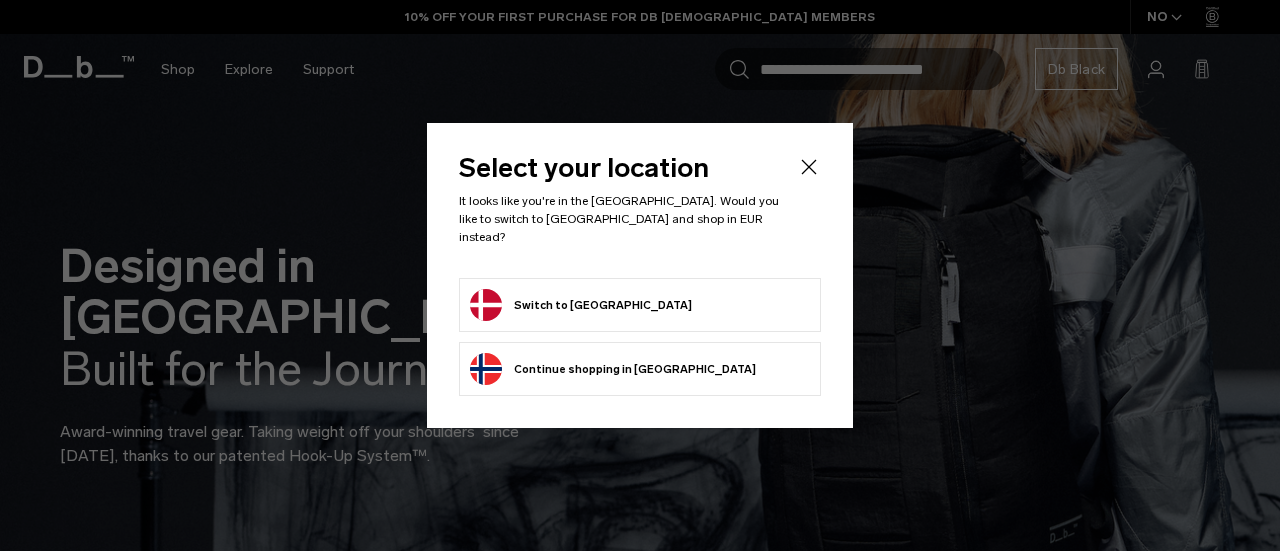 scroll, scrollTop: 0, scrollLeft: 0, axis: both 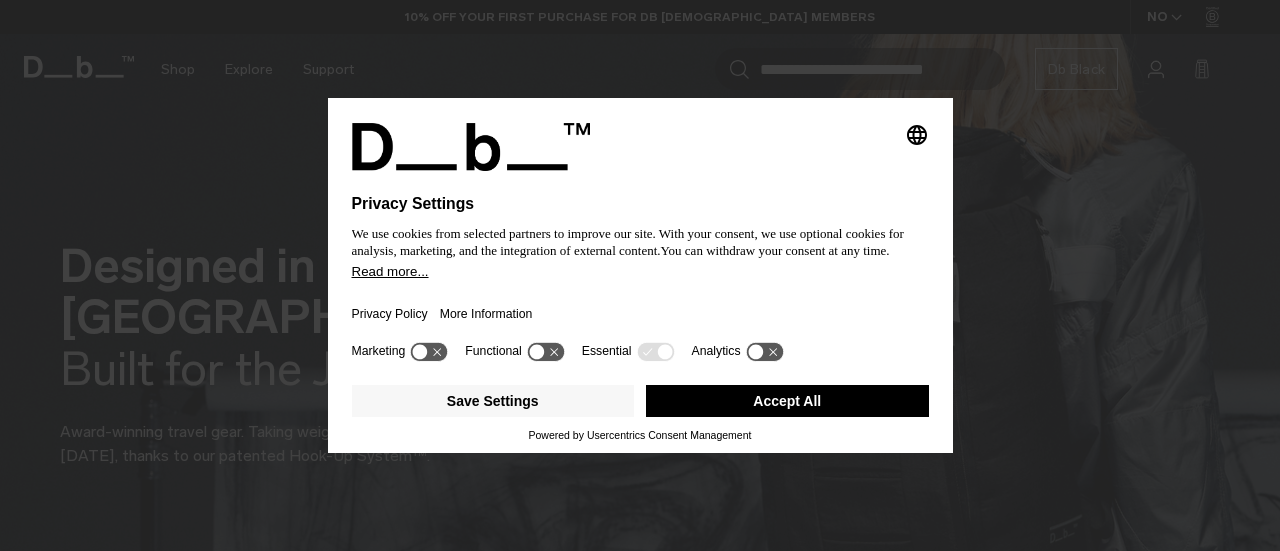click on "Accept All" at bounding box center (787, 401) 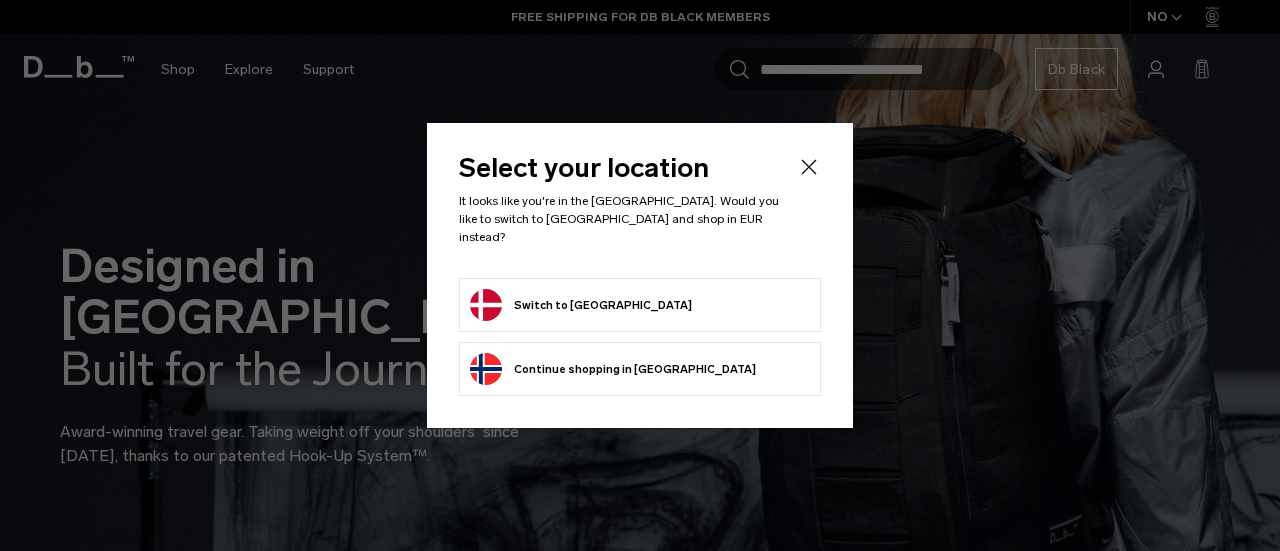 click on "Switch to Denmark" at bounding box center [581, 305] 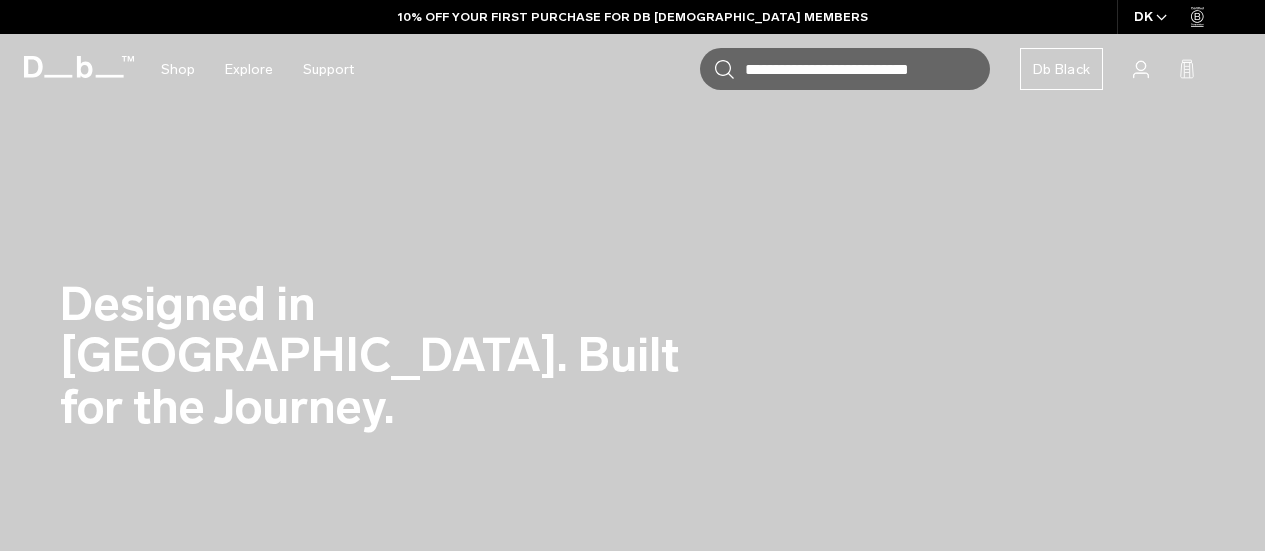 scroll, scrollTop: 0, scrollLeft: 0, axis: both 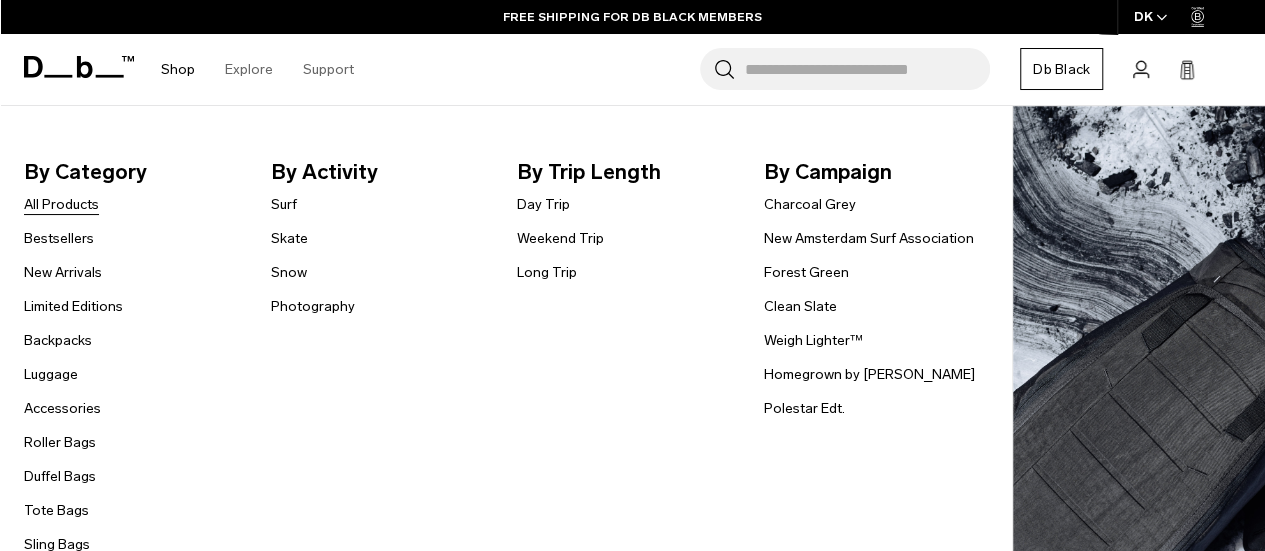 click on "All Products" at bounding box center [61, 204] 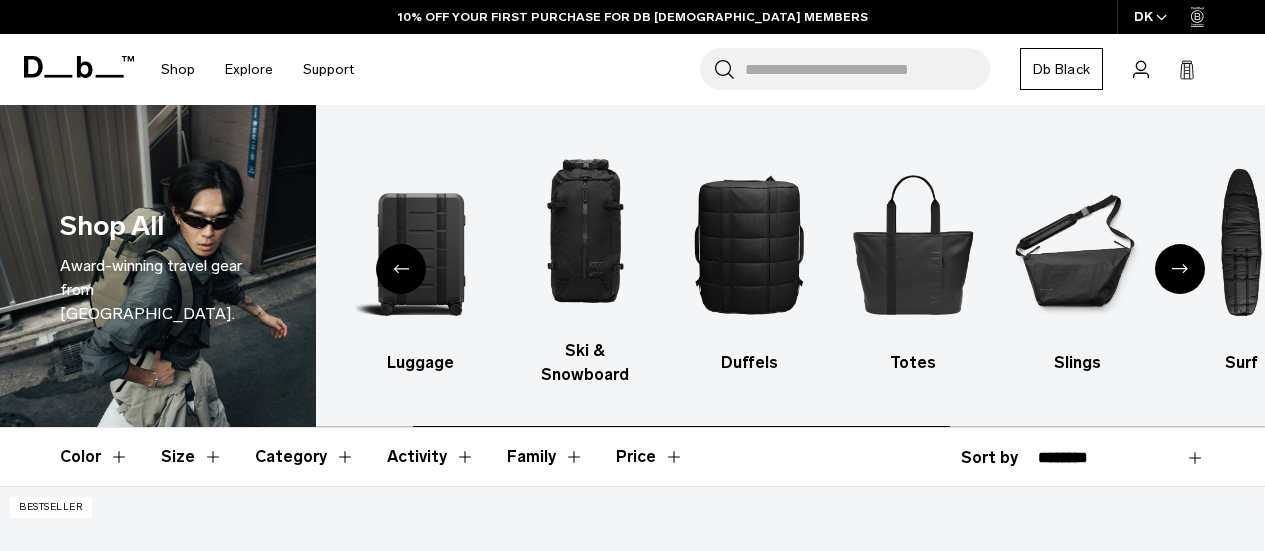 scroll, scrollTop: 0, scrollLeft: 0, axis: both 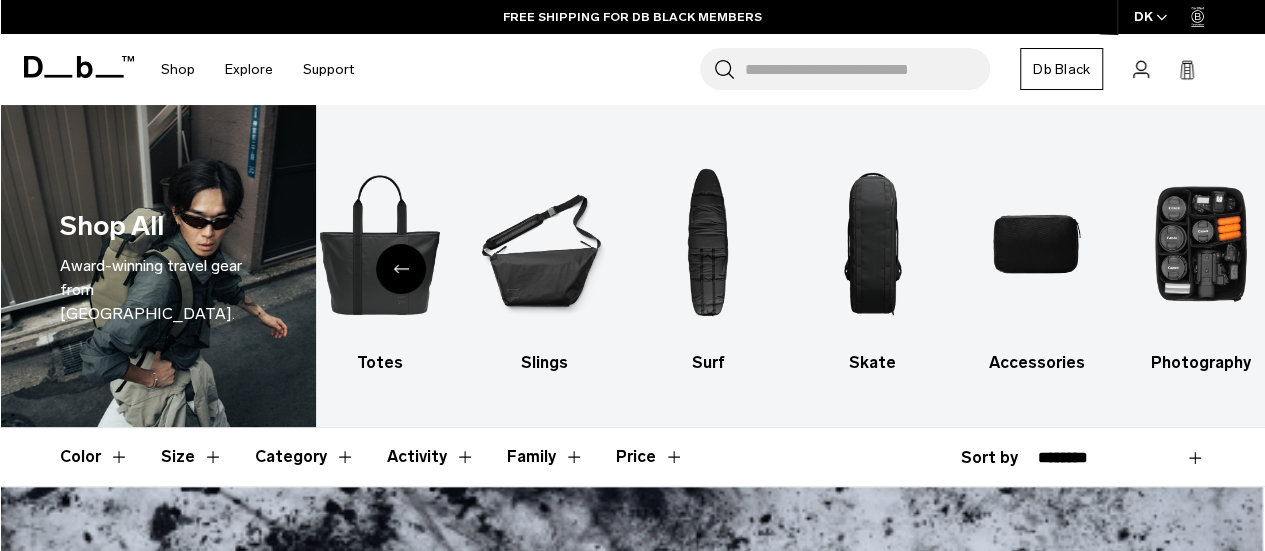 click on "Category" at bounding box center [305, 457] 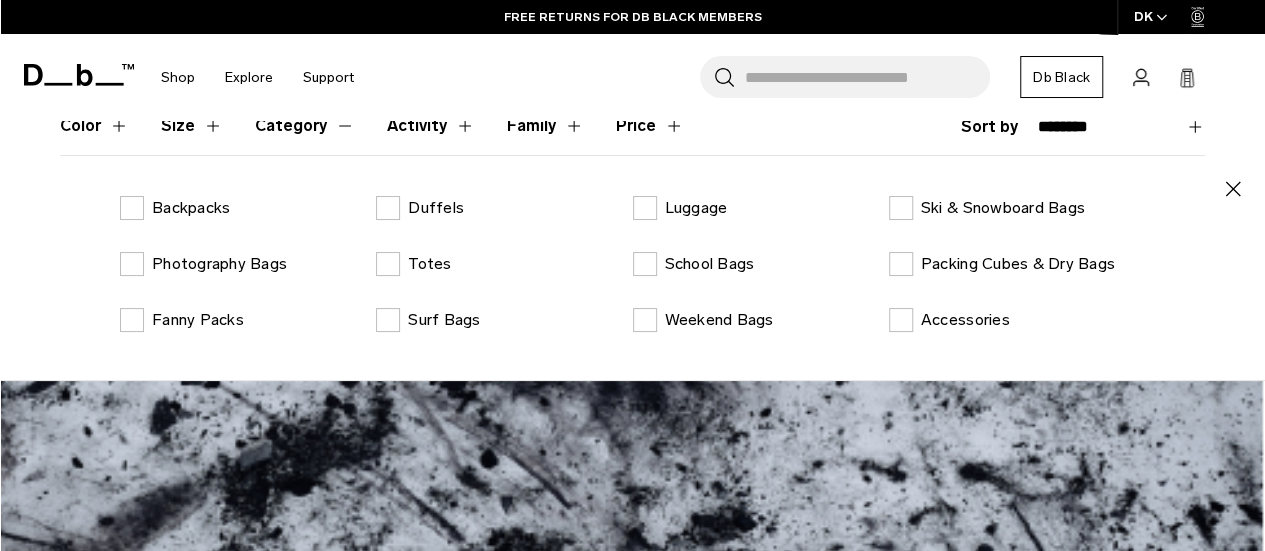 scroll, scrollTop: 300, scrollLeft: 0, axis: vertical 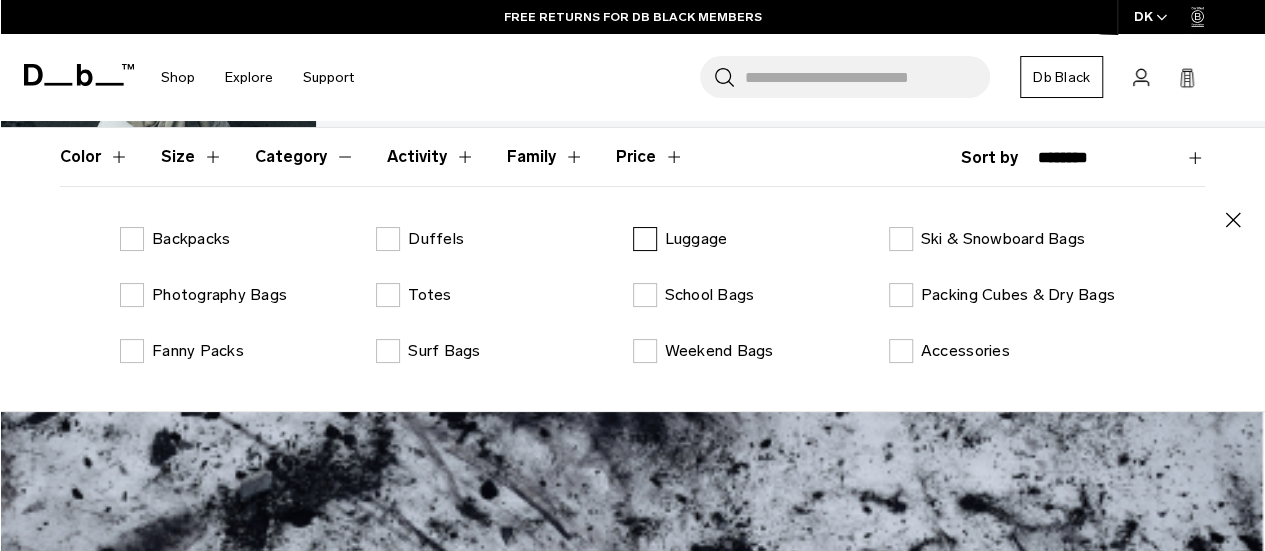 click on "Luggage" at bounding box center (696, 239) 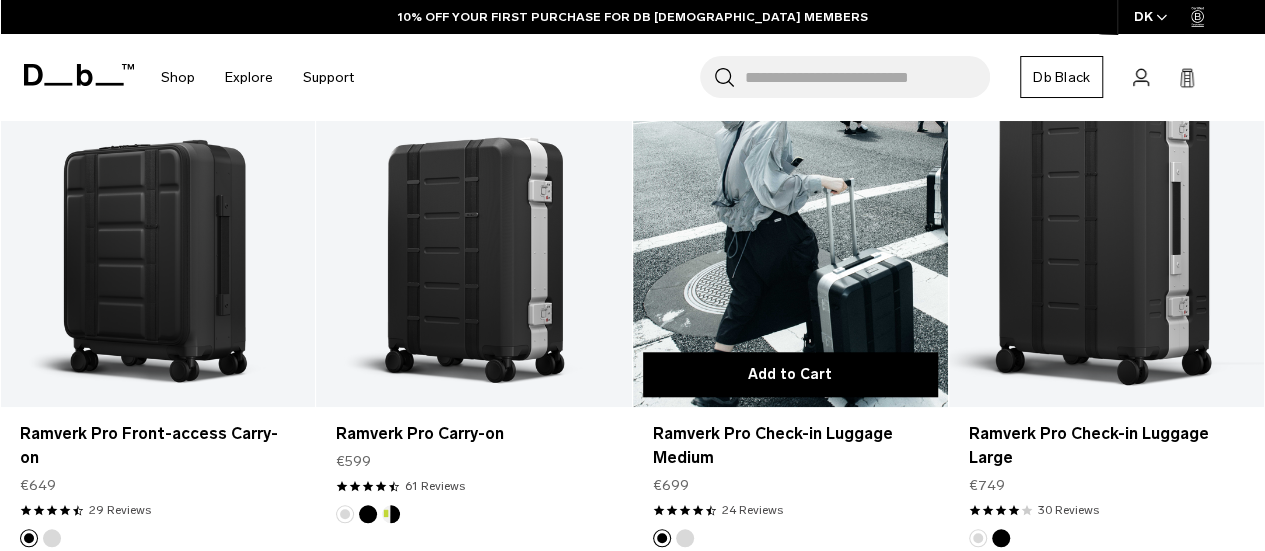 scroll, scrollTop: 800, scrollLeft: 0, axis: vertical 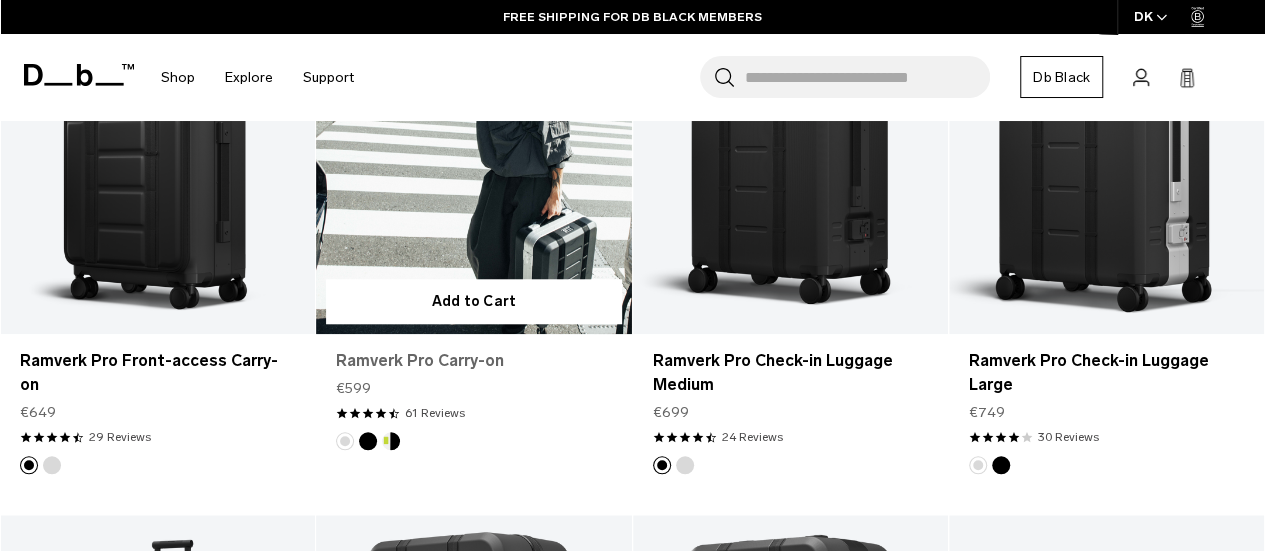 click on "Ramverk Pro Carry-on" at bounding box center (473, 361) 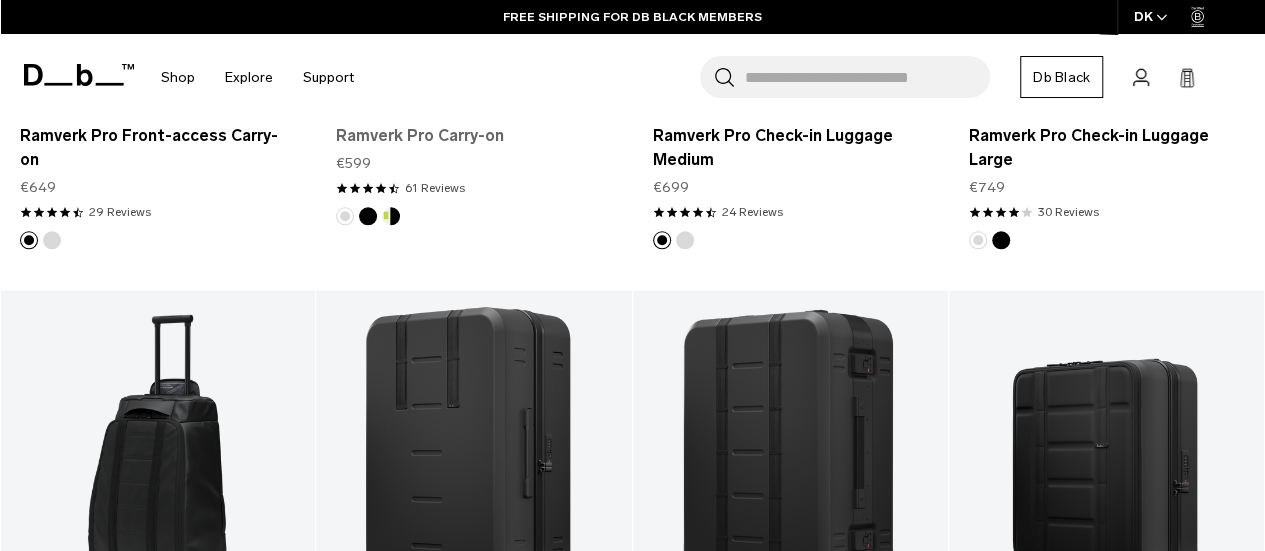 scroll, scrollTop: 575, scrollLeft: 0, axis: vertical 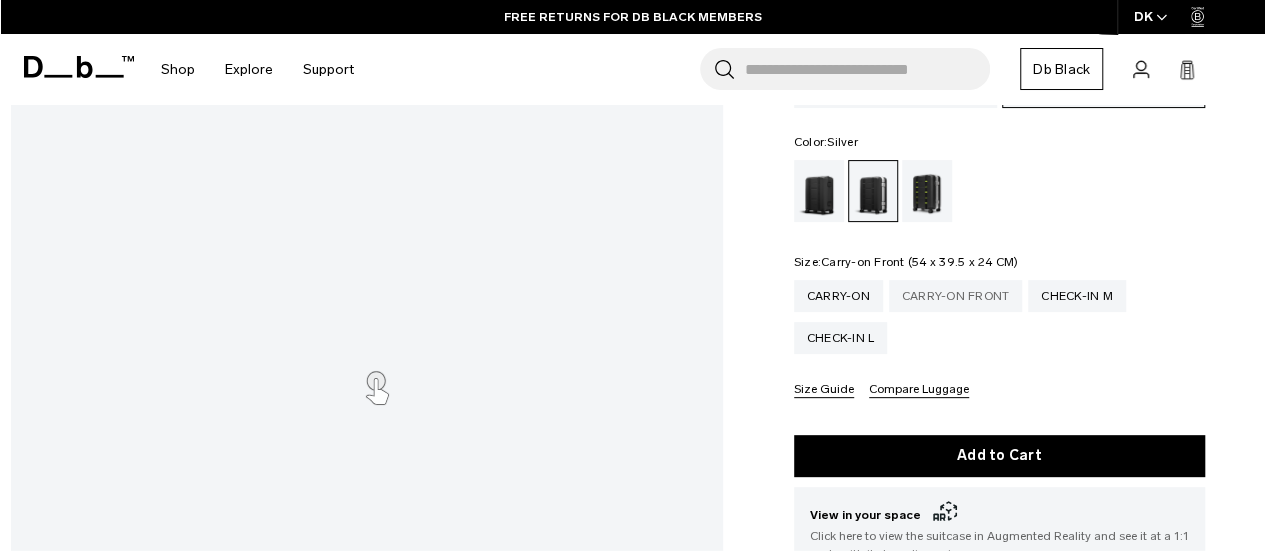 click on "Carry-on Front" at bounding box center (956, 296) 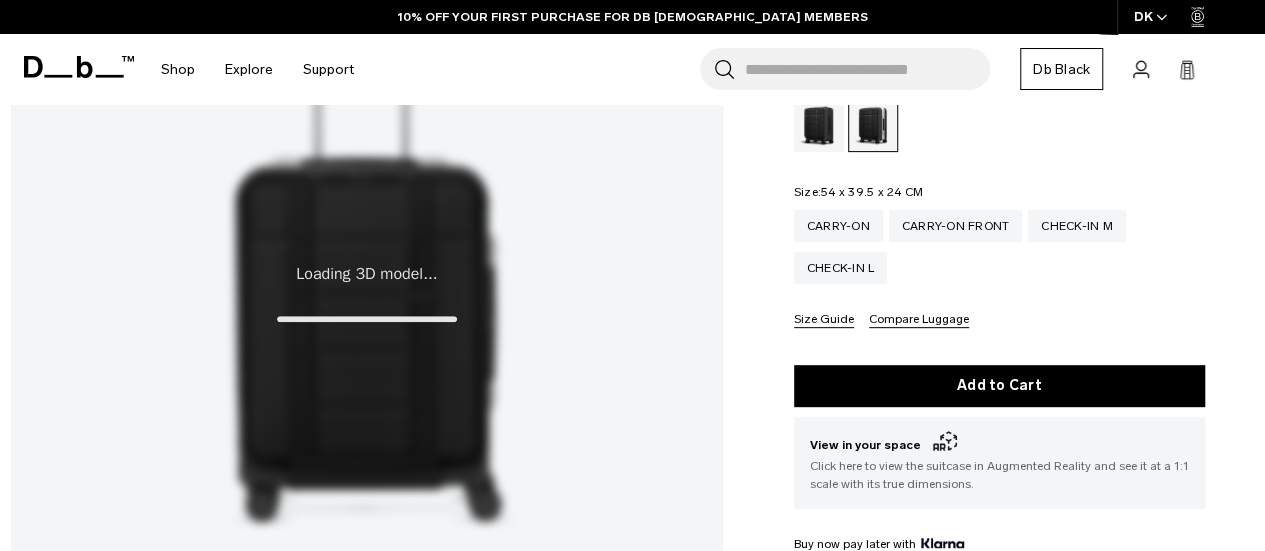 scroll, scrollTop: 300, scrollLeft: 0, axis: vertical 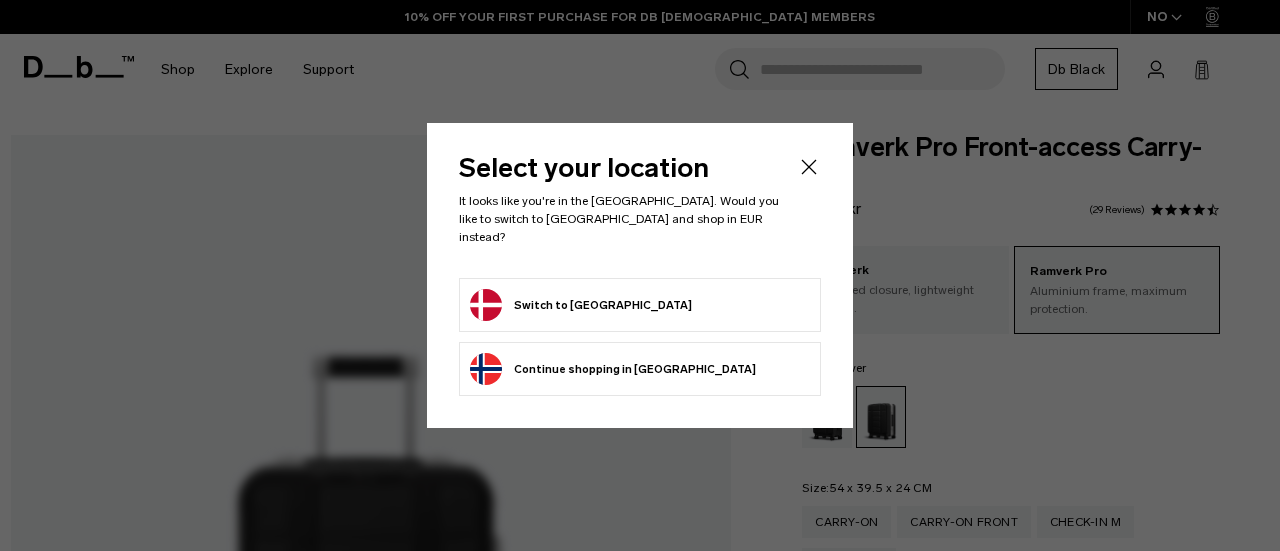 click 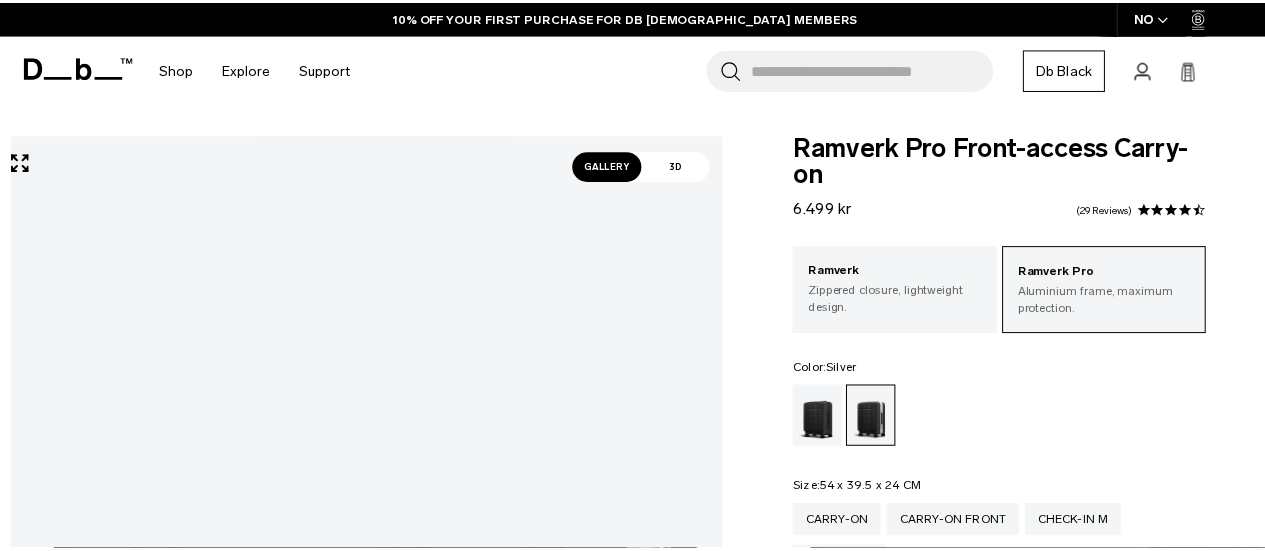 scroll, scrollTop: 0, scrollLeft: 0, axis: both 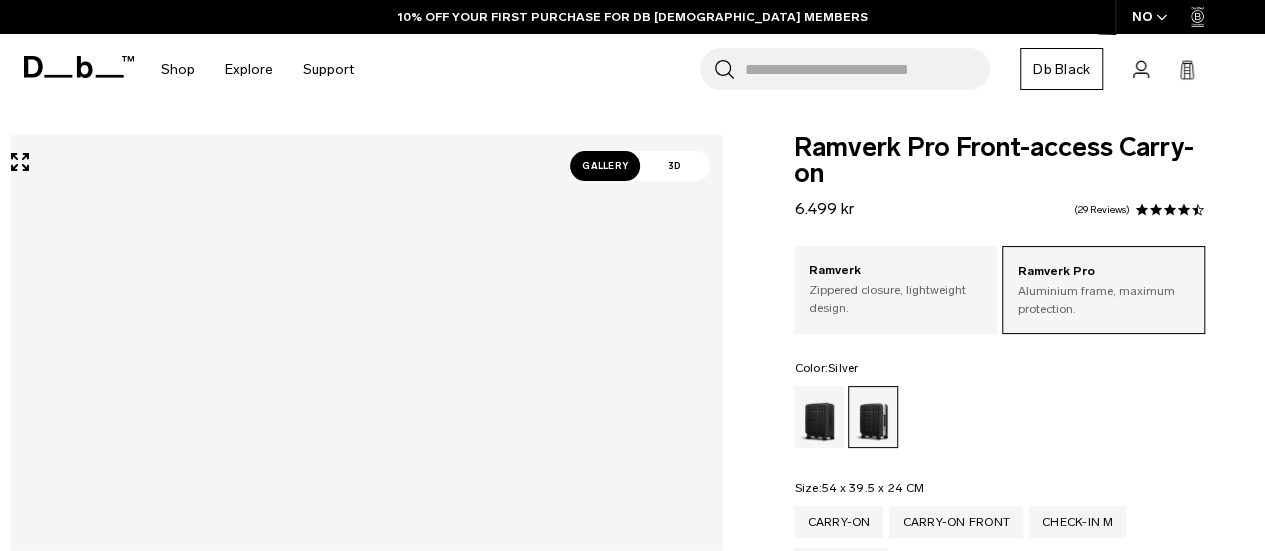 click on "Skip to content
Summer Sale Ends In:
00
days,
00
hours,
00
minutes ,
00
seconds
BUY NOW, PAY LATER WITH [PERSON_NAME]
10% OFF YOUR FIRST PURCHASE FOR DB [DEMOGRAPHIC_DATA] MEMBERS
FREE SHIPPING FOR DB BLACK MEMBERS
FREE RETURNS FOR DB [DEMOGRAPHIC_DATA] MEMBERS
LIMITED LIFETIME WARRANTY FOR DB BLACK MEMBERS
BUY NOW, PAY LATER WITH [PERSON_NAME]
10% OFF YOUR FIRST PURCHASE FOR DB [DEMOGRAPHIC_DATA] MEMBERS
Summer Sale Ends In:
00
00 00" at bounding box center [632, 275] 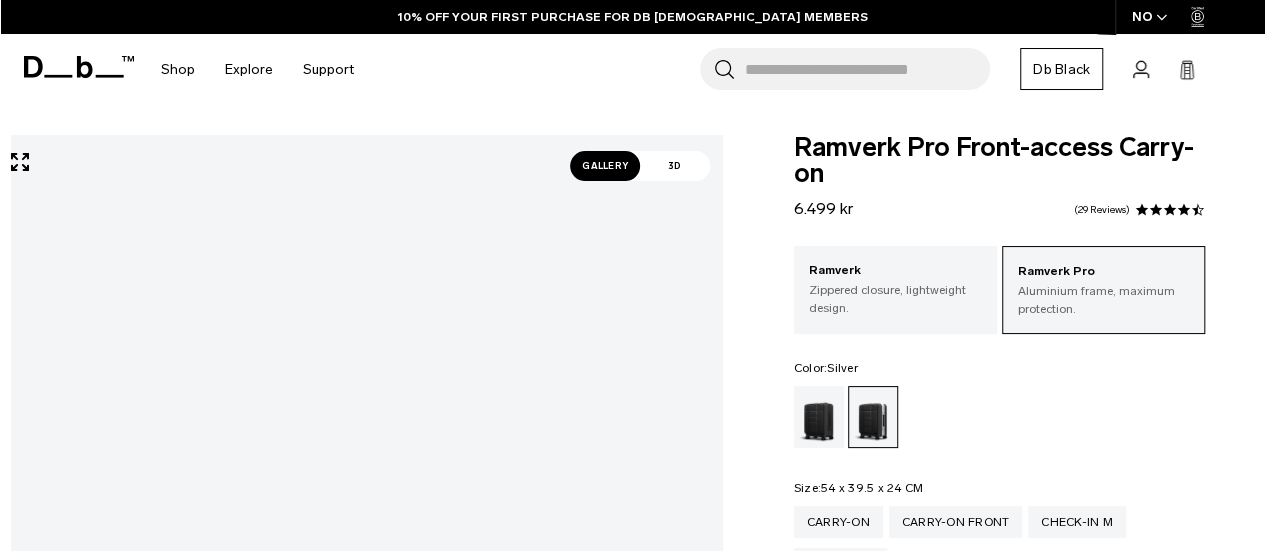 drag, startPoint x: 818, startPoint y: 335, endPoint x: 782, endPoint y: 275, distance: 69.97142 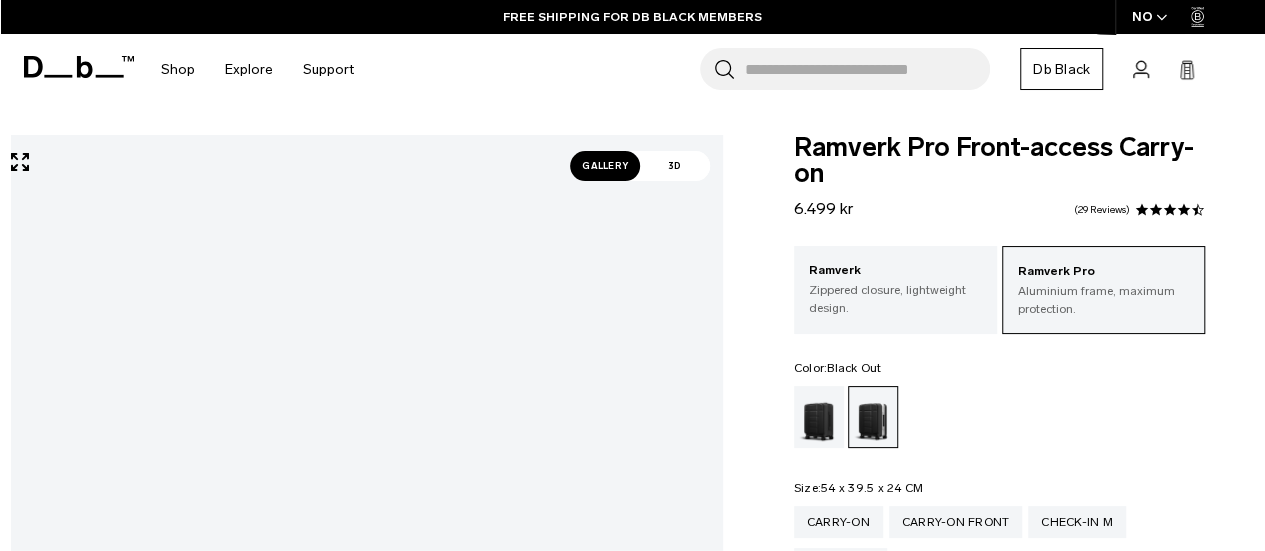 click at bounding box center (819, 417) 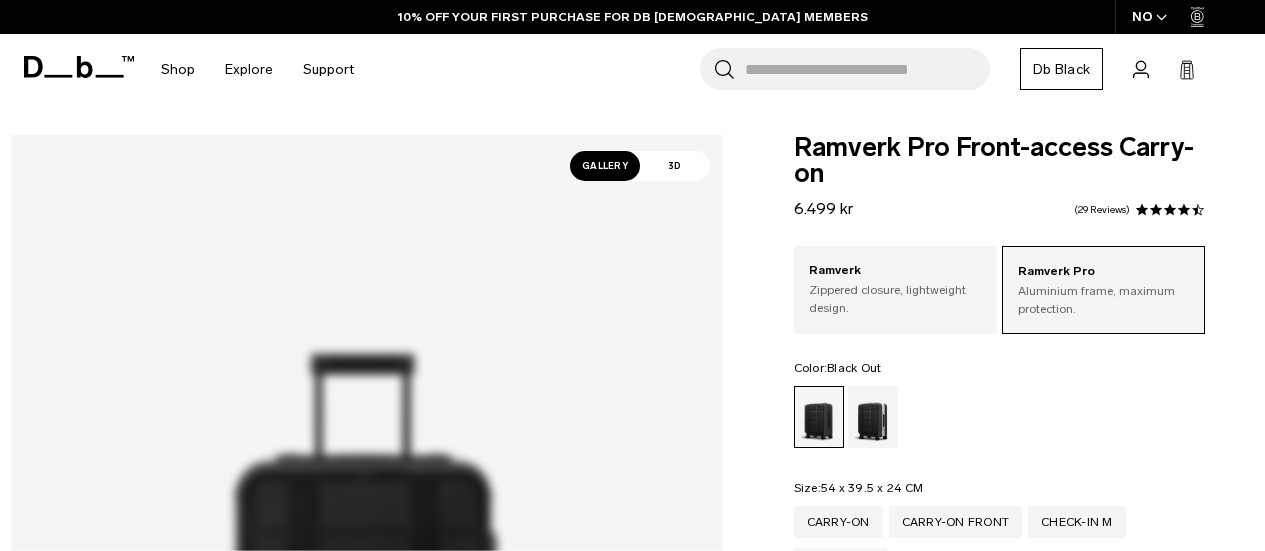 scroll, scrollTop: 0, scrollLeft: 0, axis: both 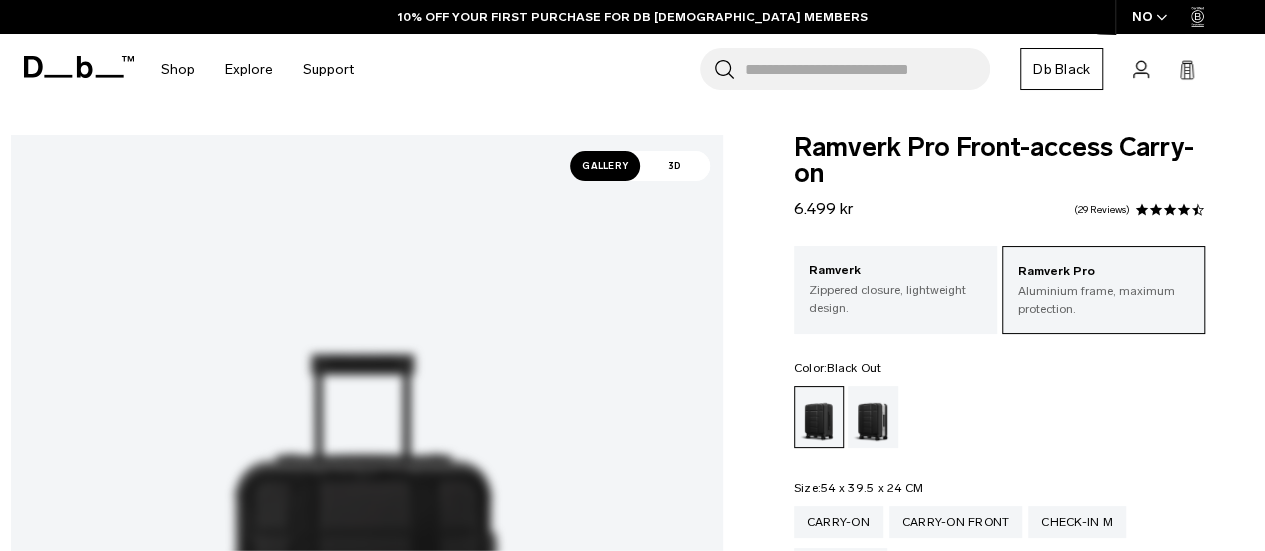 click 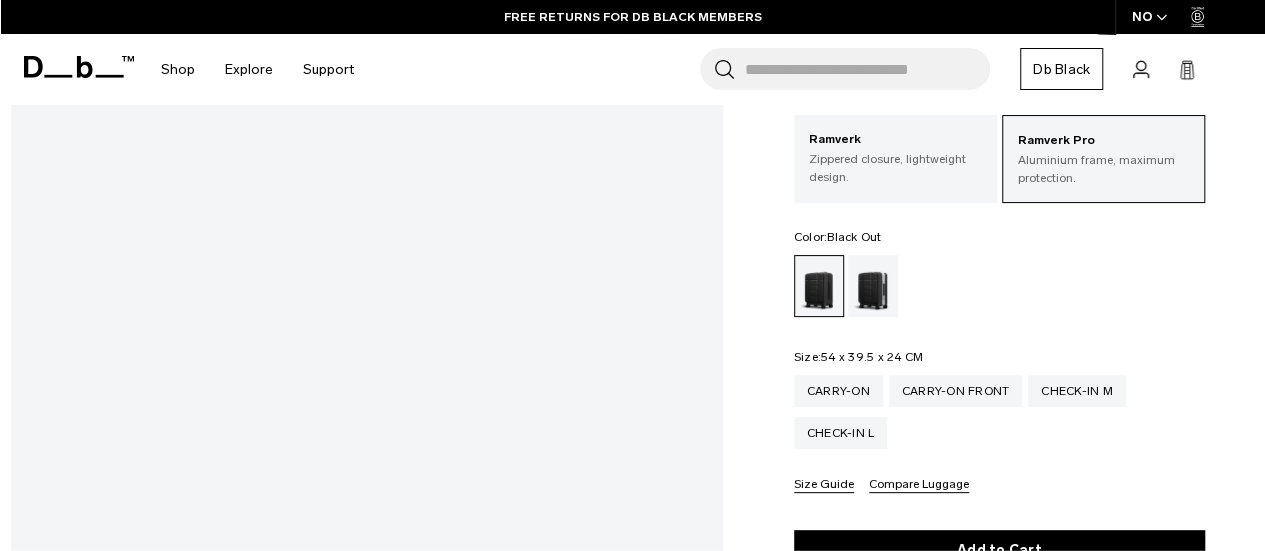 scroll, scrollTop: 100, scrollLeft: 0, axis: vertical 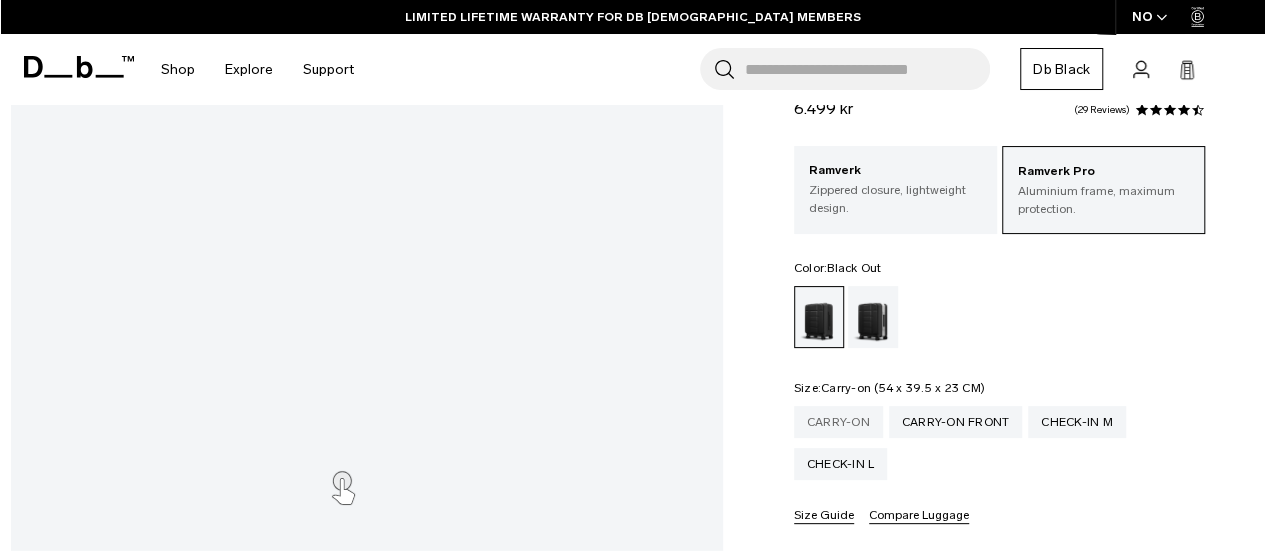 click on "Carry-on" at bounding box center (838, 422) 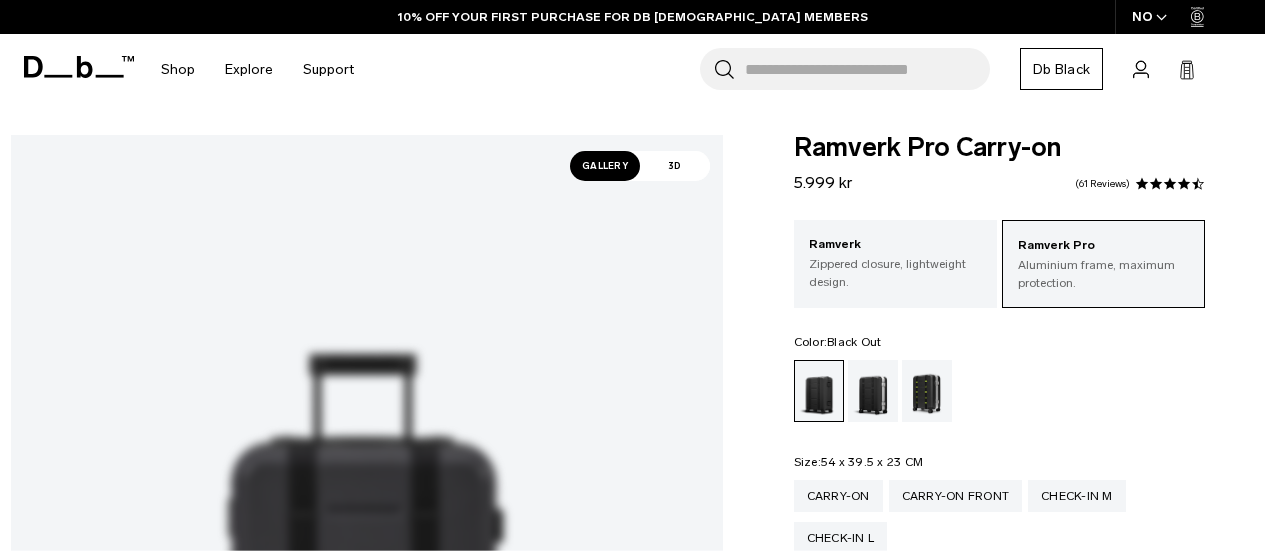 scroll, scrollTop: 0, scrollLeft: 0, axis: both 